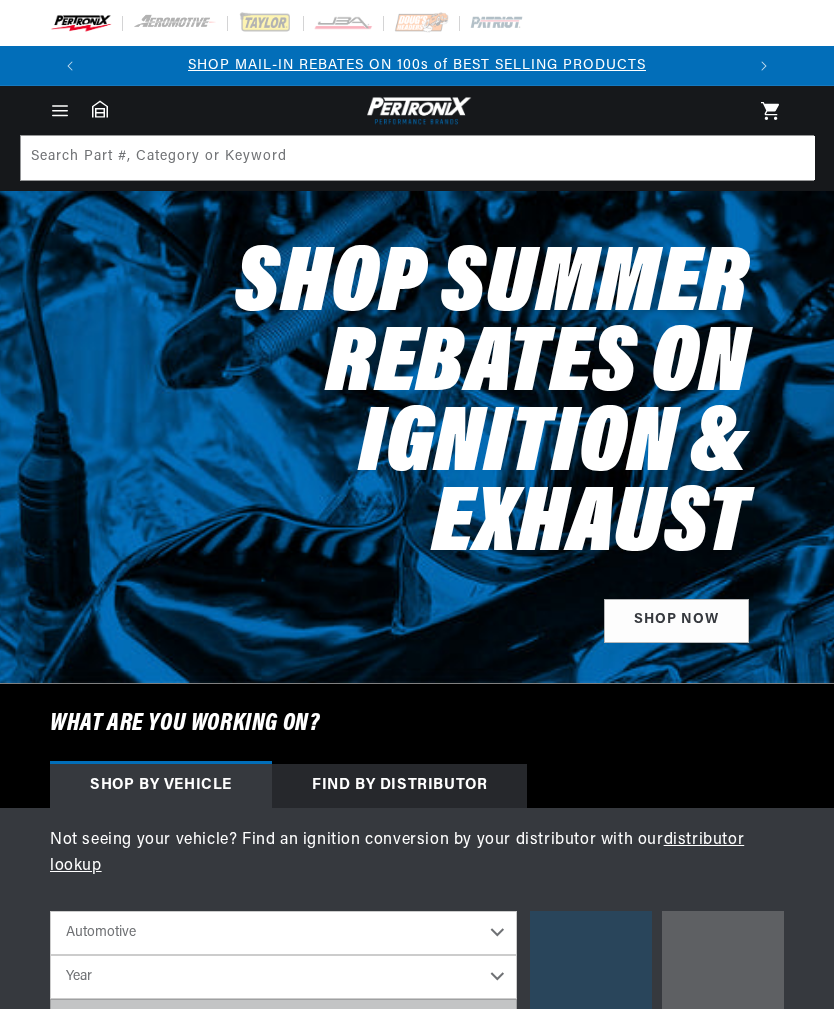scroll, scrollTop: 0, scrollLeft: 0, axis: both 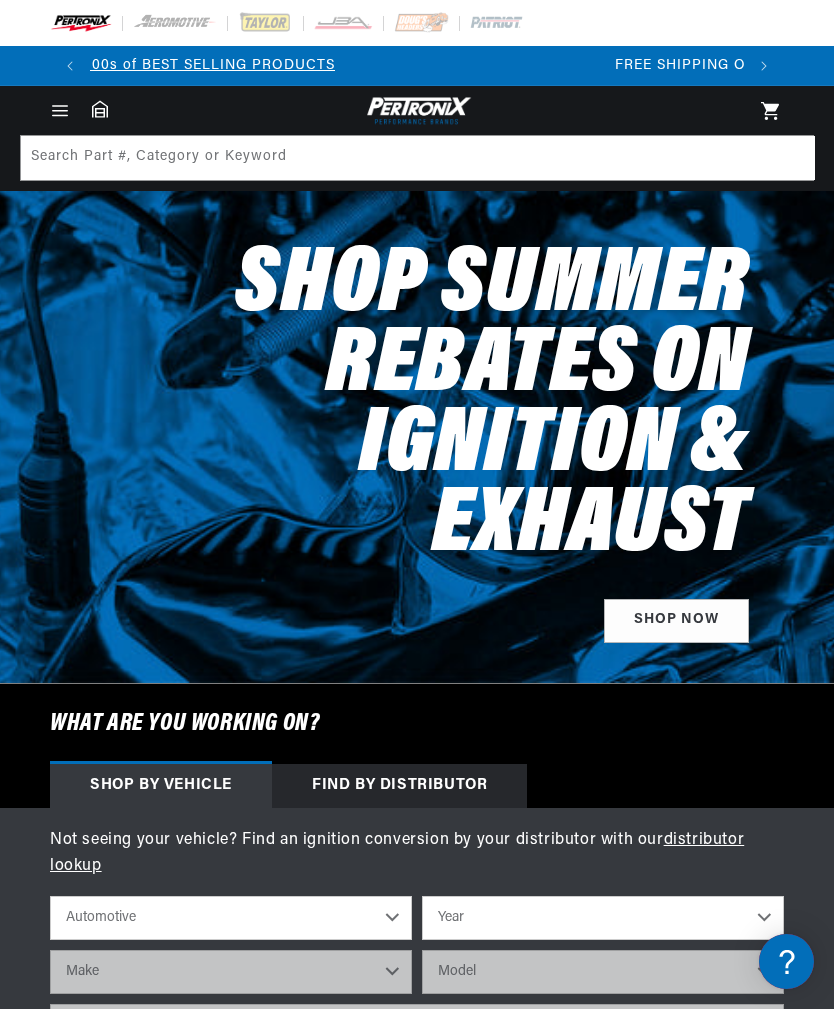 click on "Find by Distributor" at bounding box center [399, 786] 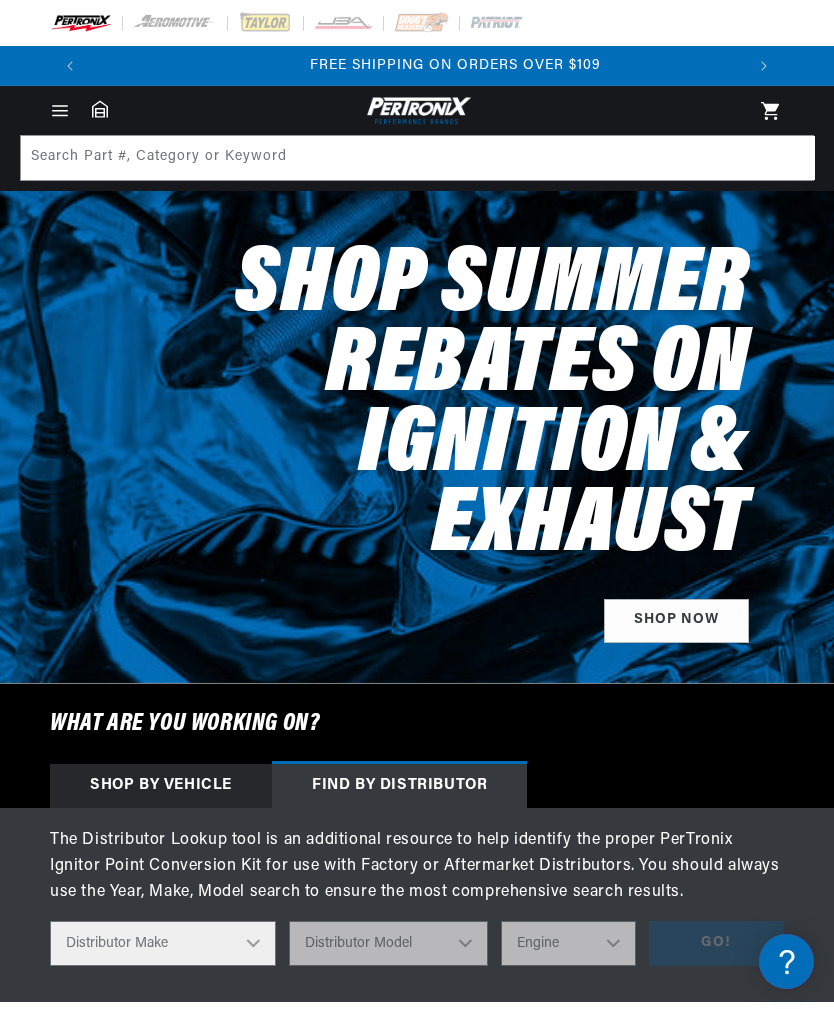 scroll, scrollTop: 0, scrollLeft: 654, axis: horizontal 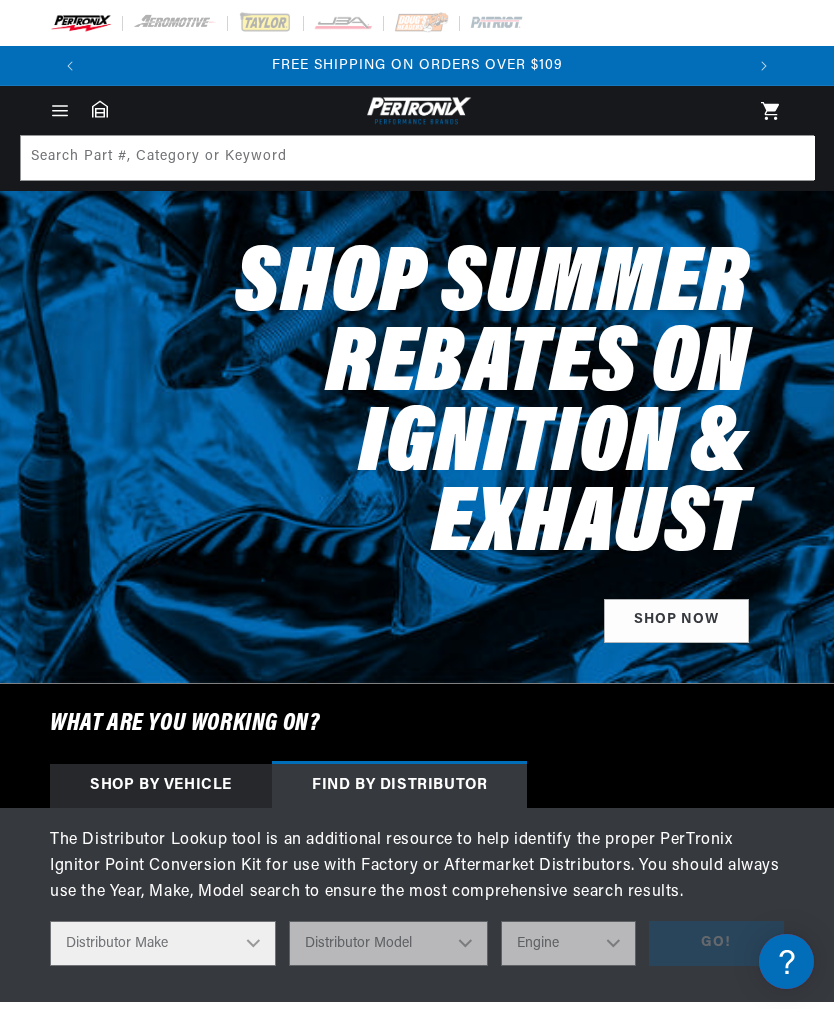 click on "Distributor Make
Accel Aldon Autolite Bosch Century Chrysler Clark Colt Continental Delco Ducellier Ford Hitachi Holley IHC Lucas Mallory Marelli Mazda Mercruiser Mitsubishi Nippondenso North Eastern Electric Perkins Prestolite SEV Sev Marchal Waukesha Wico Wisconsin" at bounding box center [163, 943] 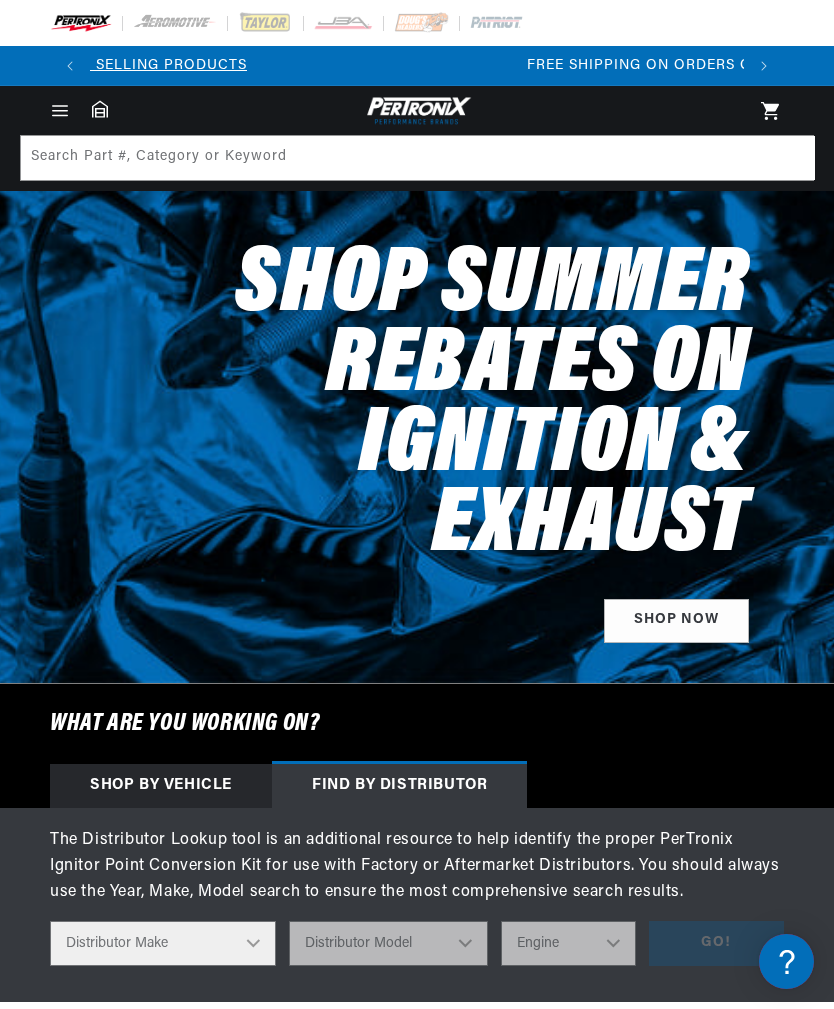 scroll, scrollTop: 0, scrollLeft: 0, axis: both 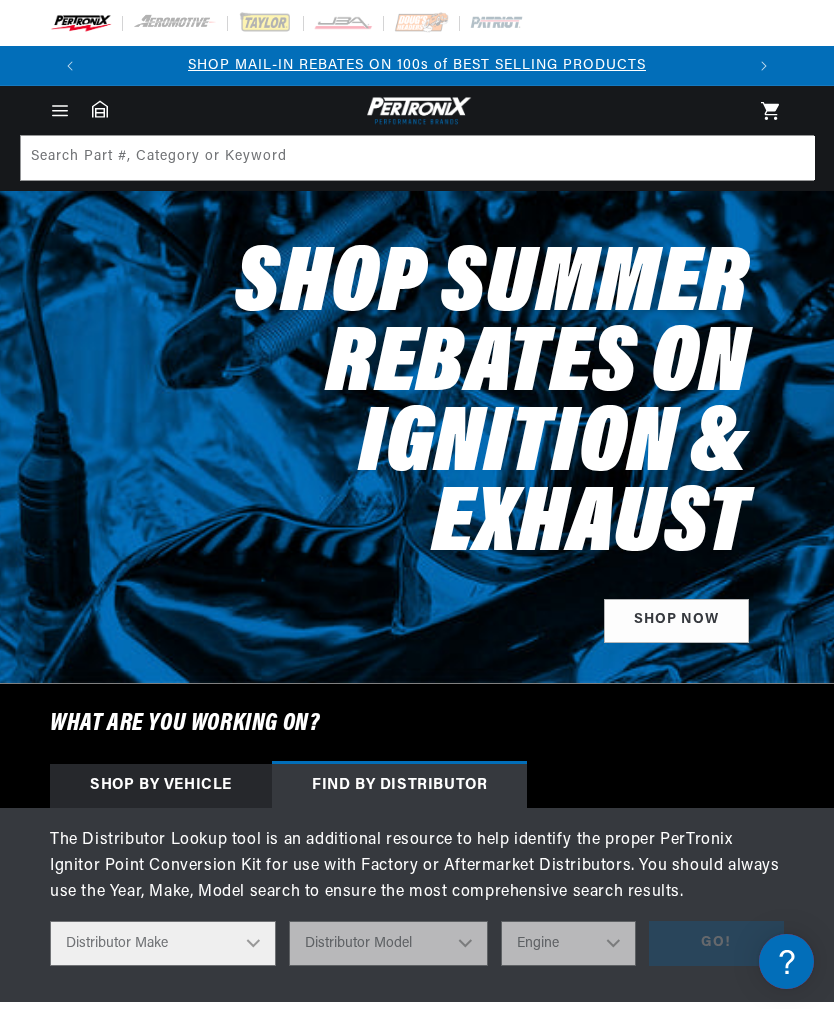 click on "Distributor Make
Accel Aldon Autolite Bosch Century Chrysler Clark Colt Continental Delco Ducellier Ford Hitachi Holley IHC Lucas Mallory Marelli Mazda Mercruiser Mitsubishi Nippondenso North Eastern Electric Perkins Prestolite SEV Sev Marchal Waukesha Wico Wisconsin" at bounding box center [163, 943] 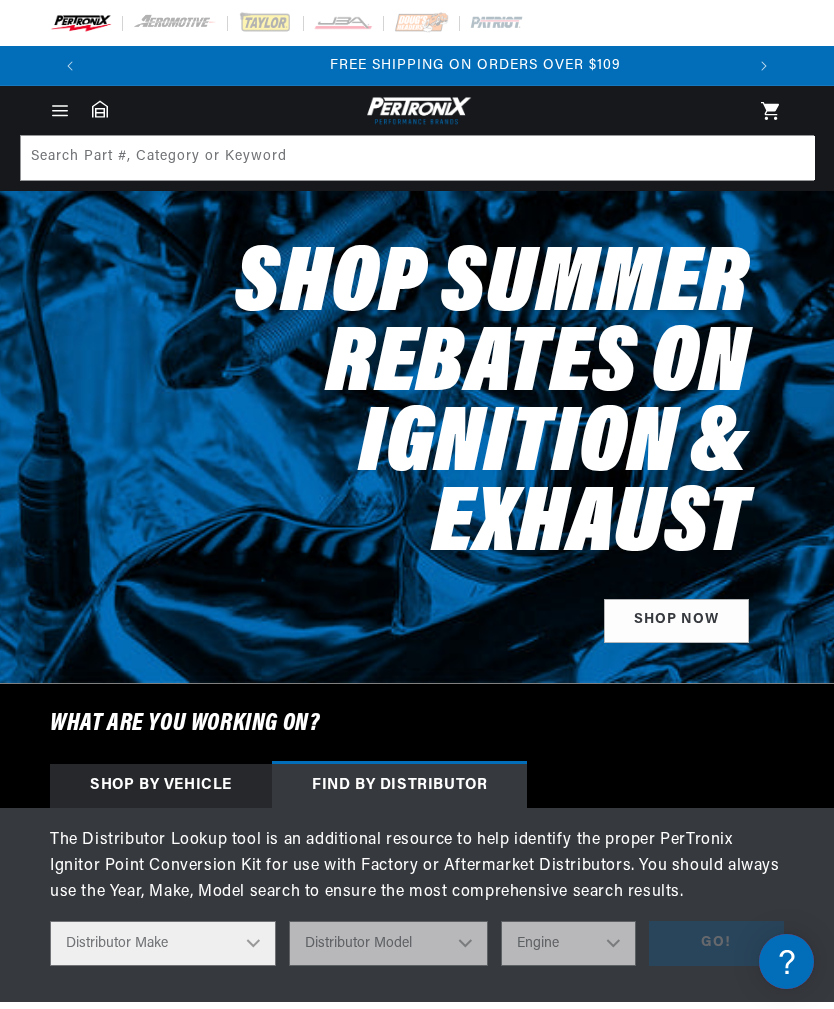 scroll, scrollTop: 0, scrollLeft: 654, axis: horizontal 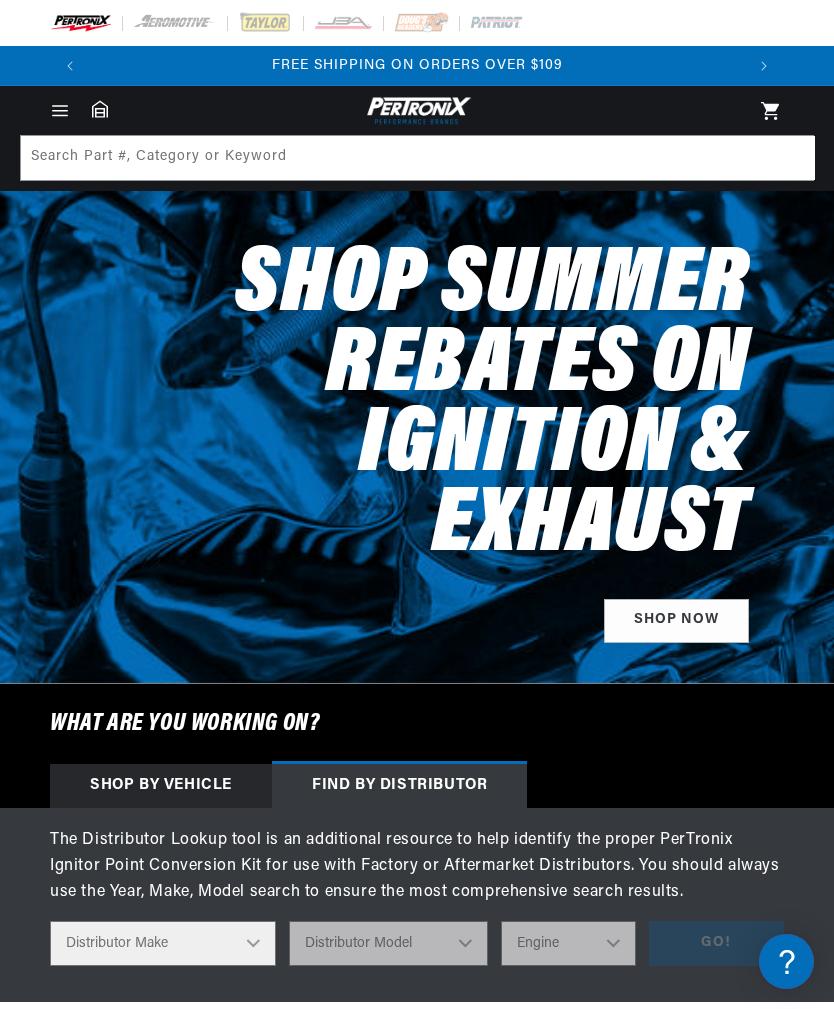 select on "Delco" 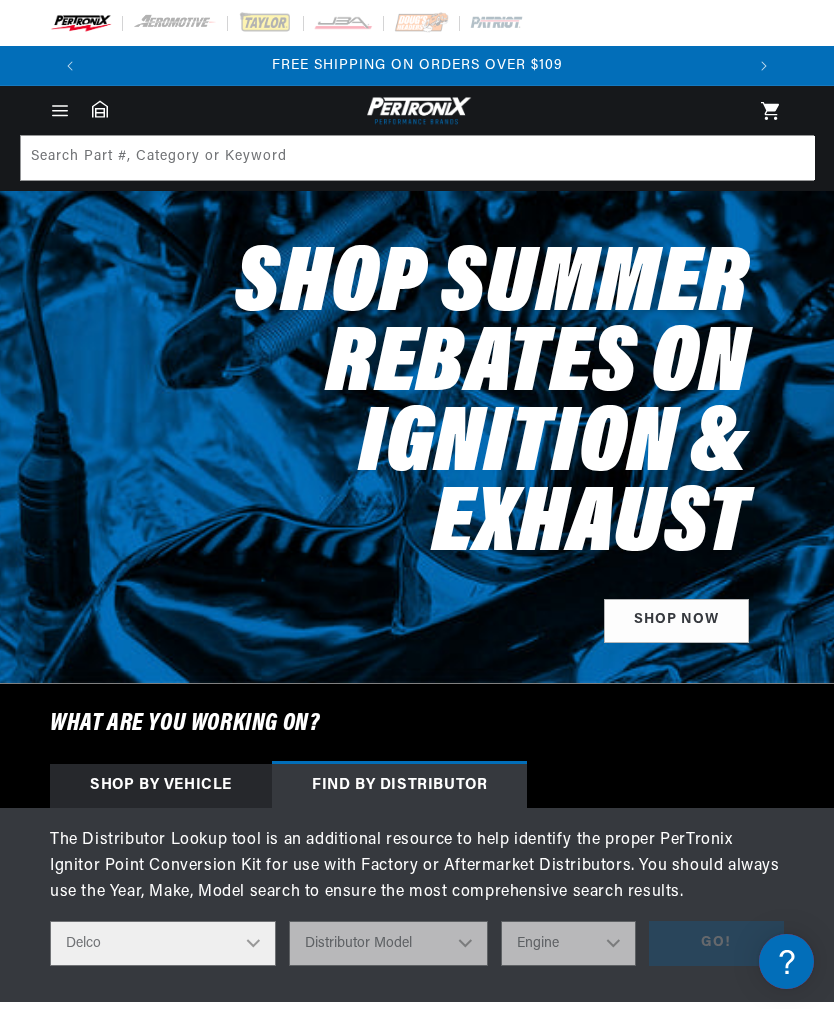 click on "Distributor Model" at bounding box center [389, 943] 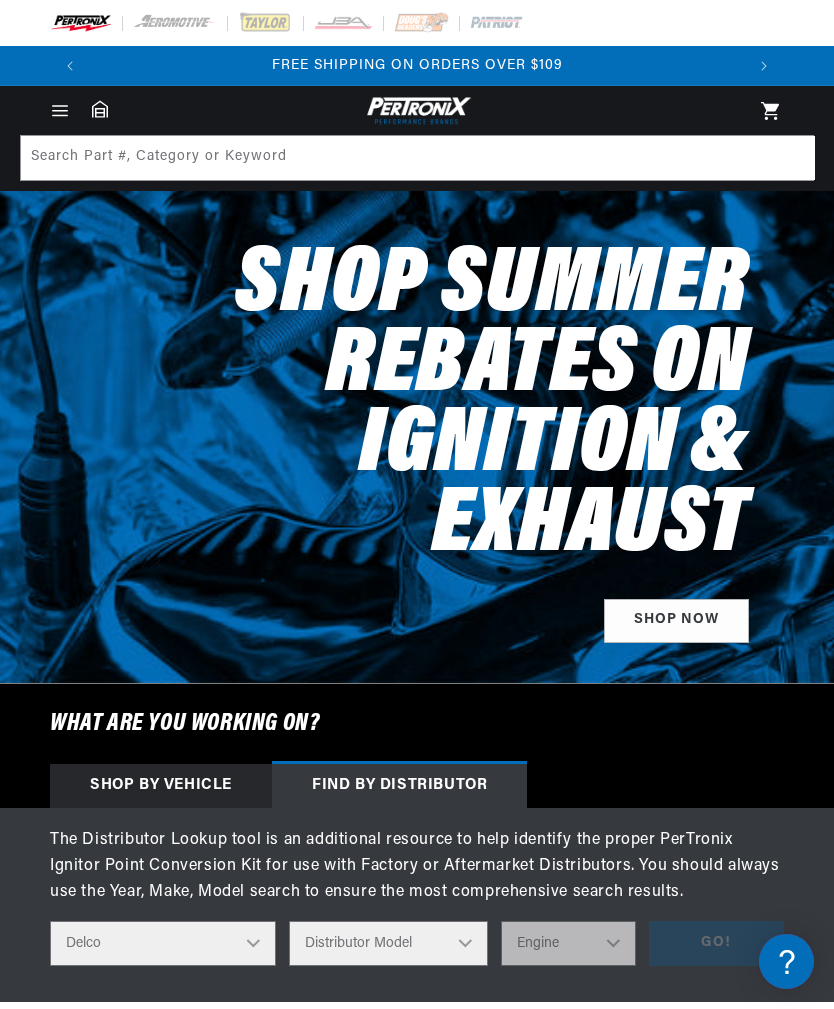 scroll, scrollTop: 0, scrollLeft: 0, axis: both 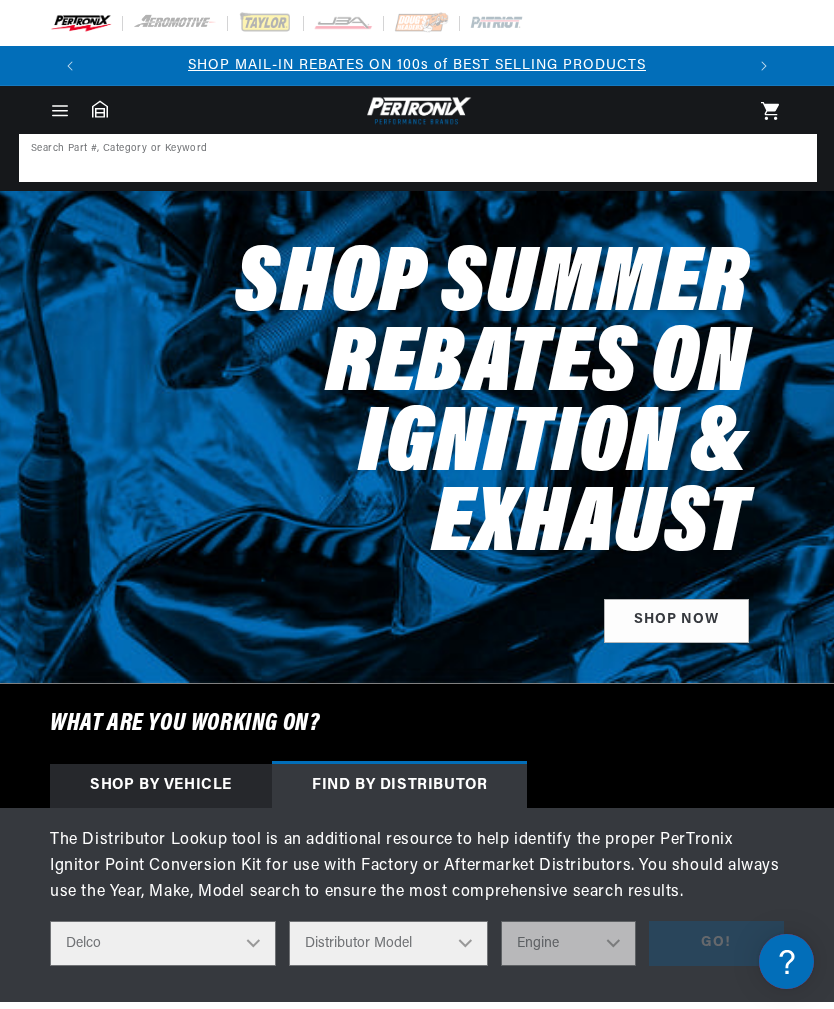 click at bounding box center (418, 158) 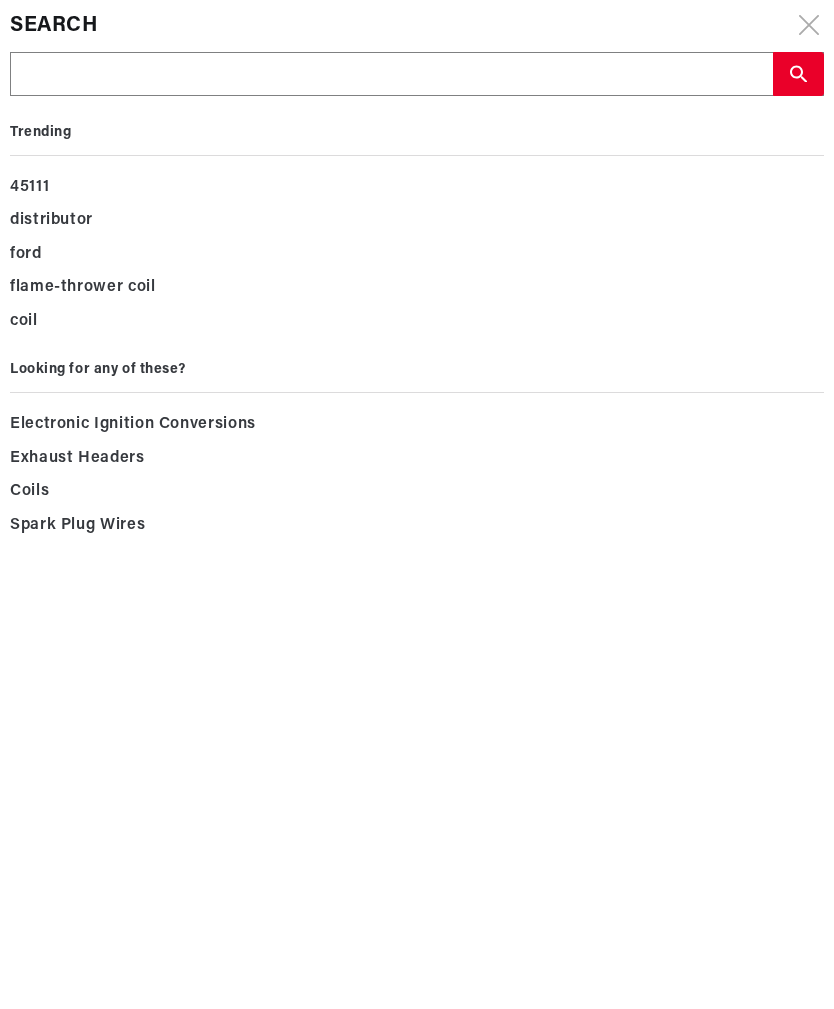 type on "D" 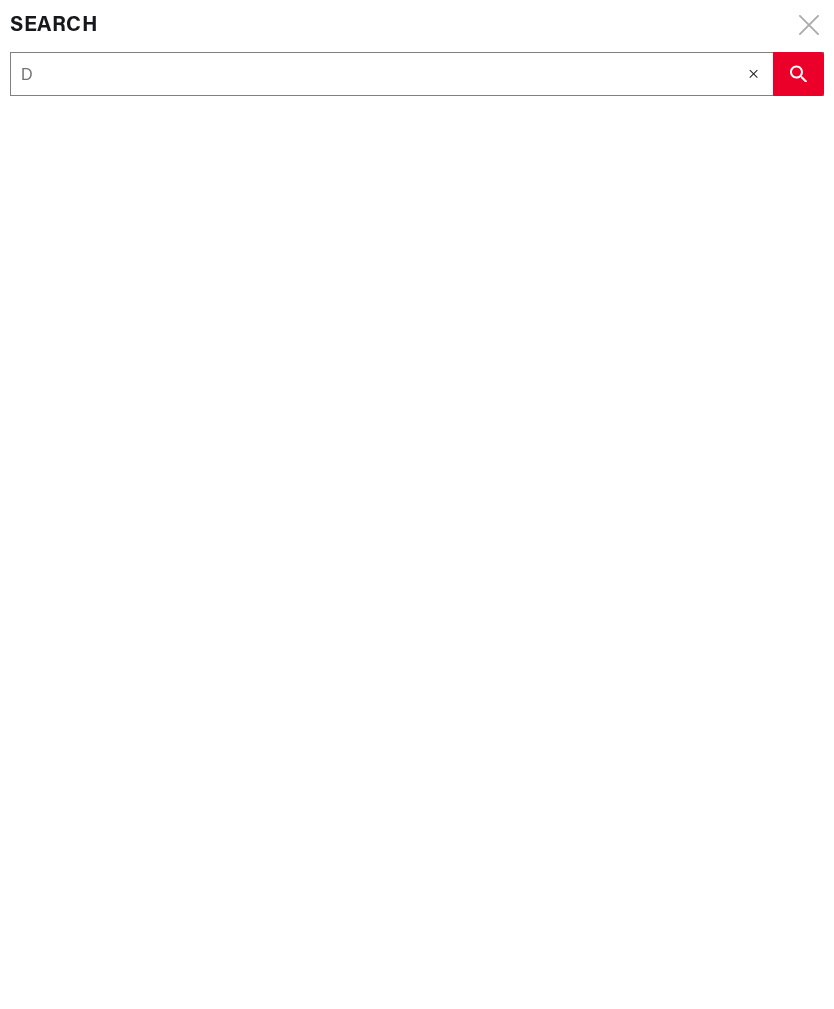 type on "D4" 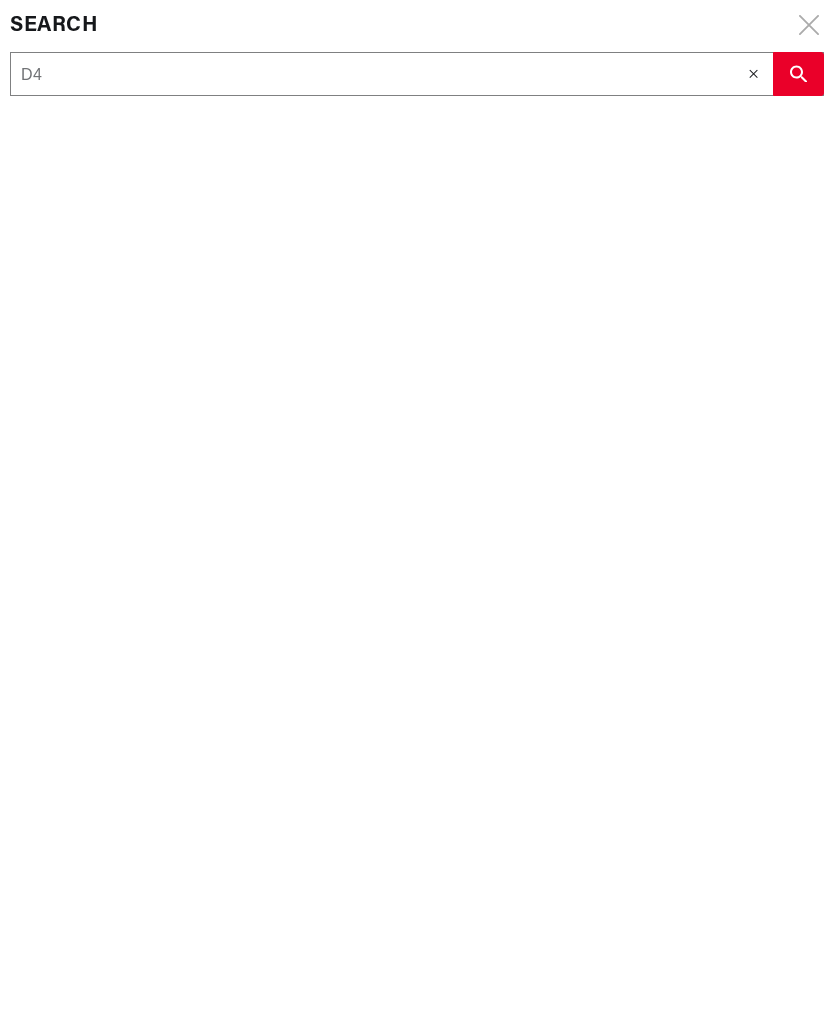 type on "D41" 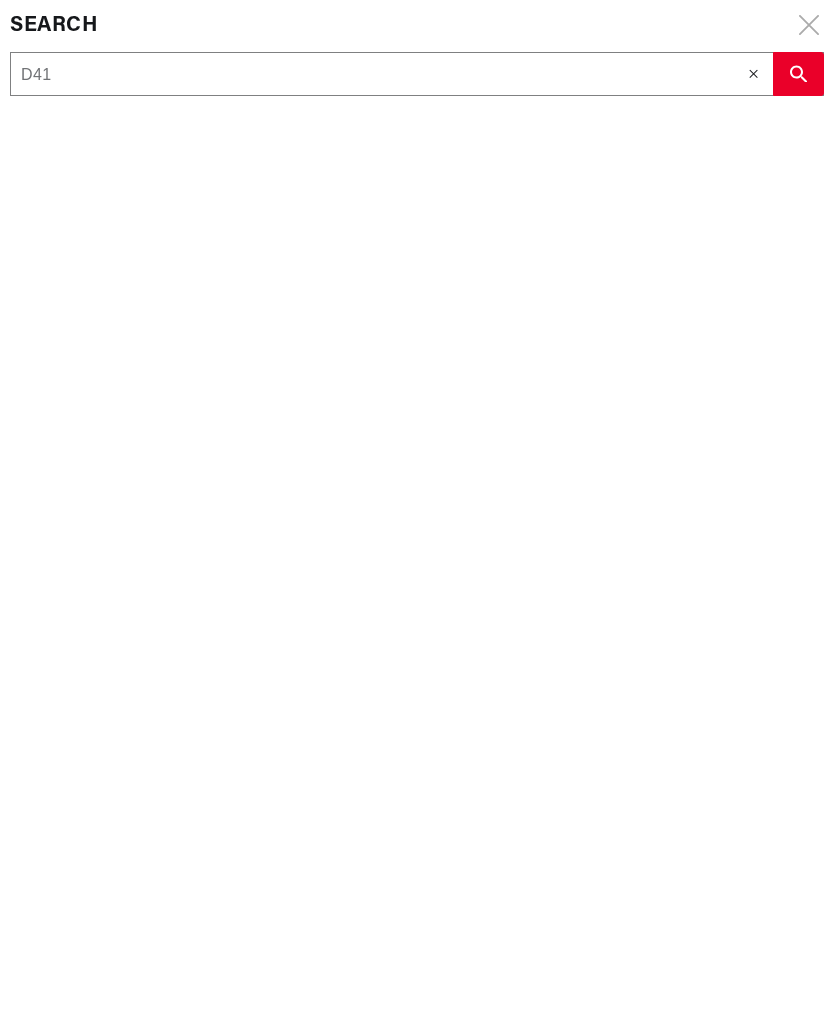 type on "D41" 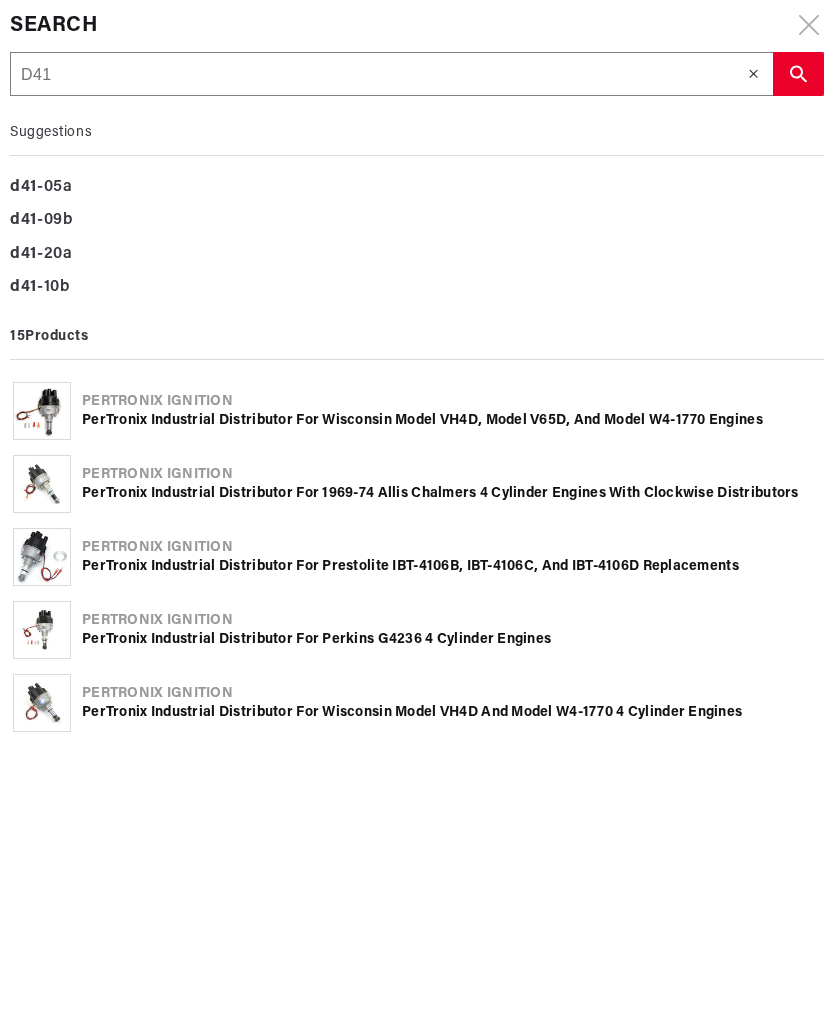 scroll, scrollTop: 0, scrollLeft: 0, axis: both 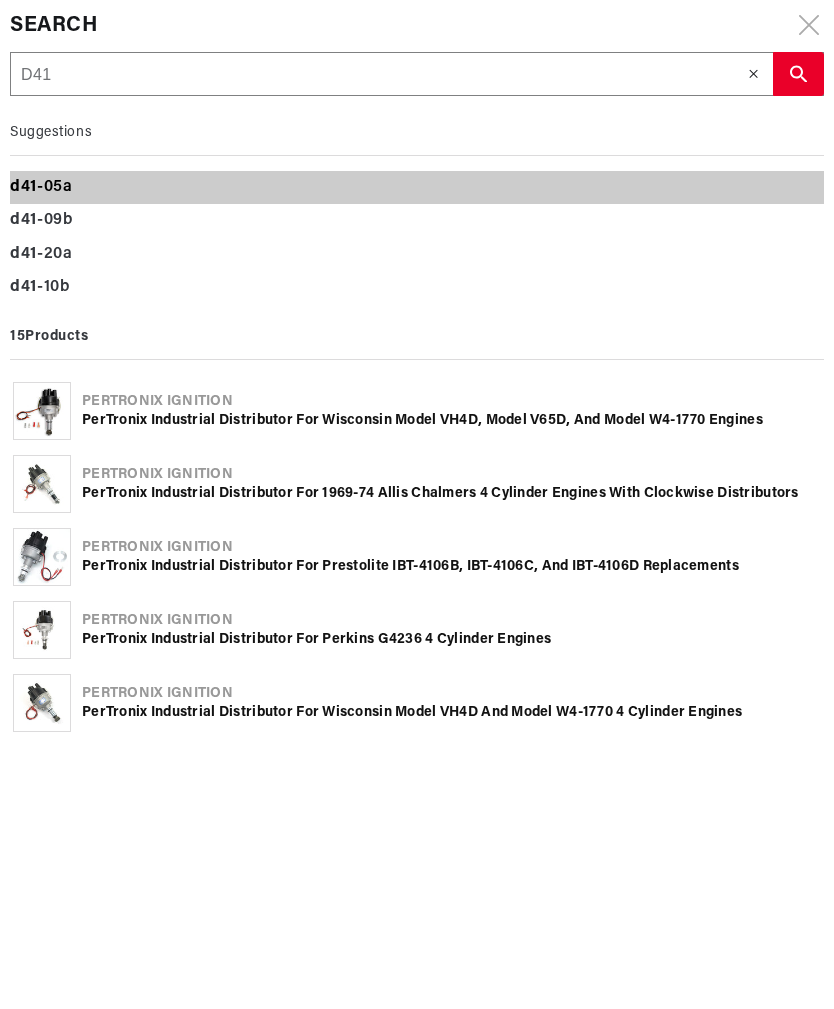 click on "d41 -05a" at bounding box center (417, 188) 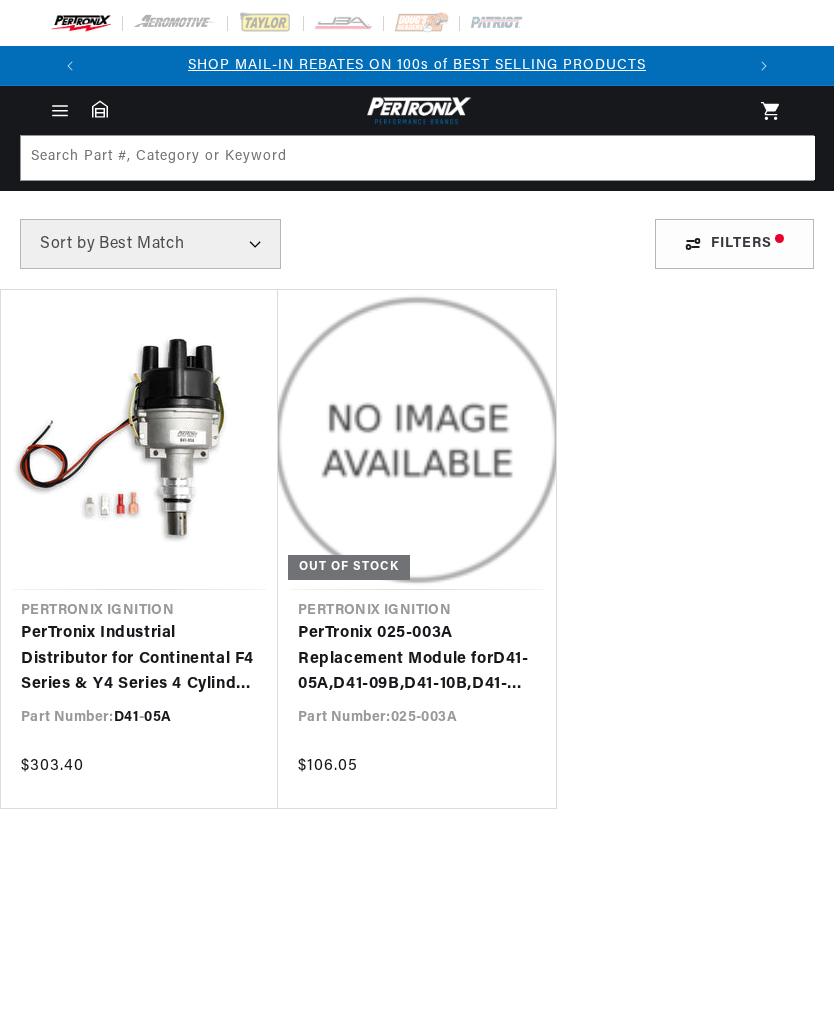 scroll, scrollTop: 0, scrollLeft: 0, axis: both 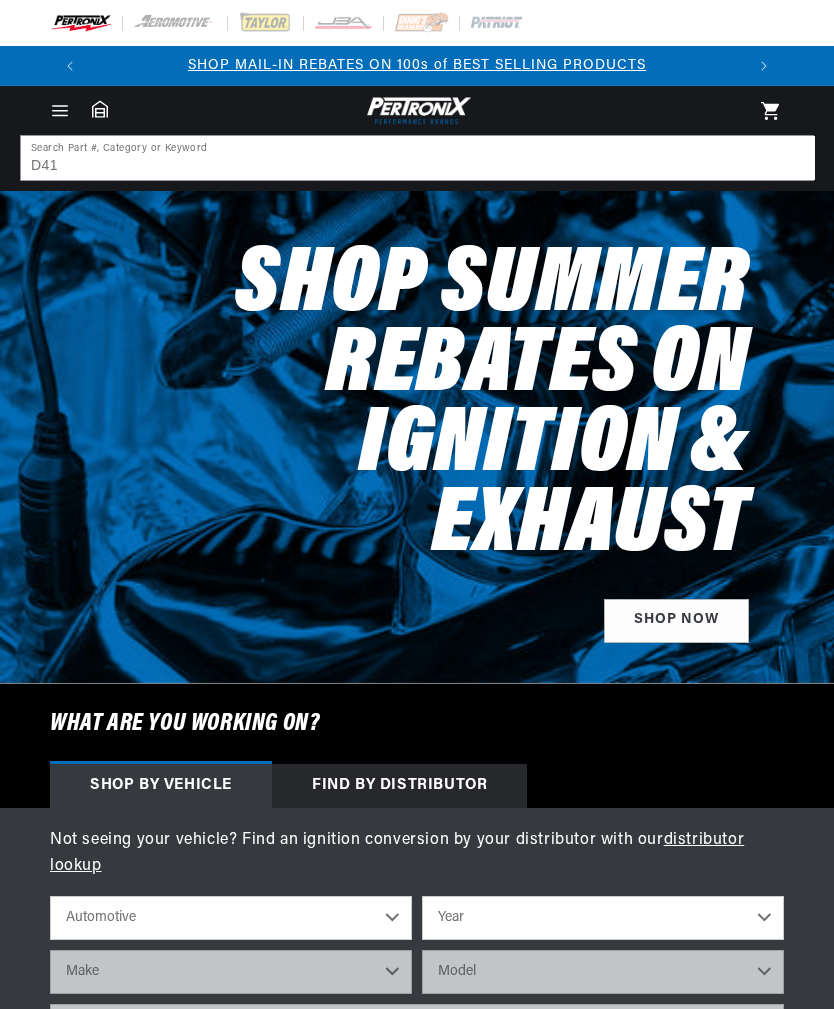 click on "Find by Distributor" at bounding box center (399, 786) 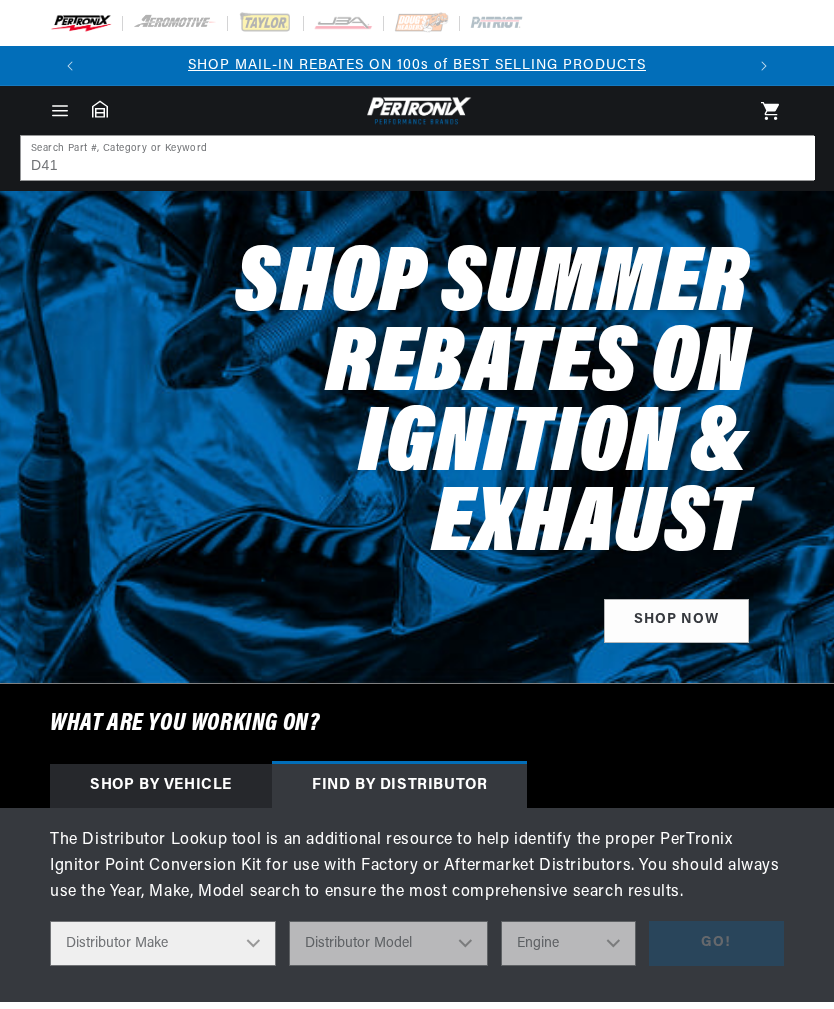 click on "Distributor Make
Accel Aldon Autolite Bosch Century Chrysler Clark Colt Continental Delco Ducellier Ford Hitachi Holley IHC Lucas Mallory Marelli Mazda Mercruiser Mitsubishi Nippondenso North Eastern Electric Perkins Prestolite SEV Sev Marchal Waukesha Wico Wisconsin" at bounding box center (163, 943) 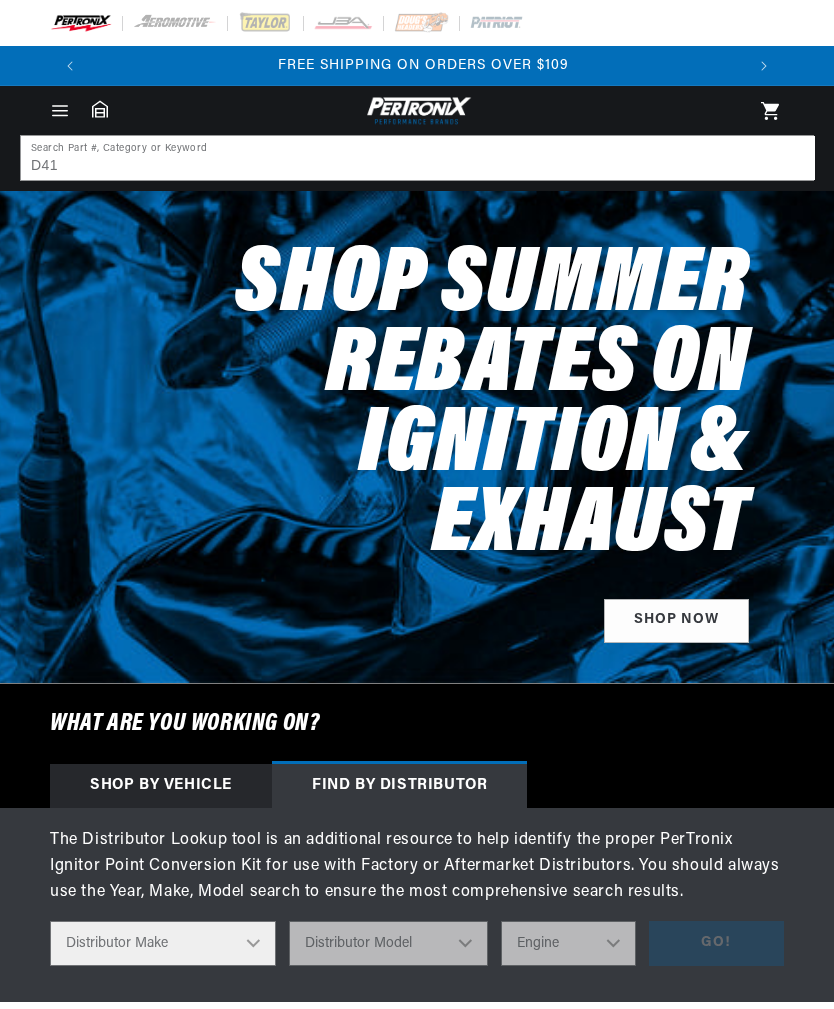 scroll, scrollTop: 0, scrollLeft: 654, axis: horizontal 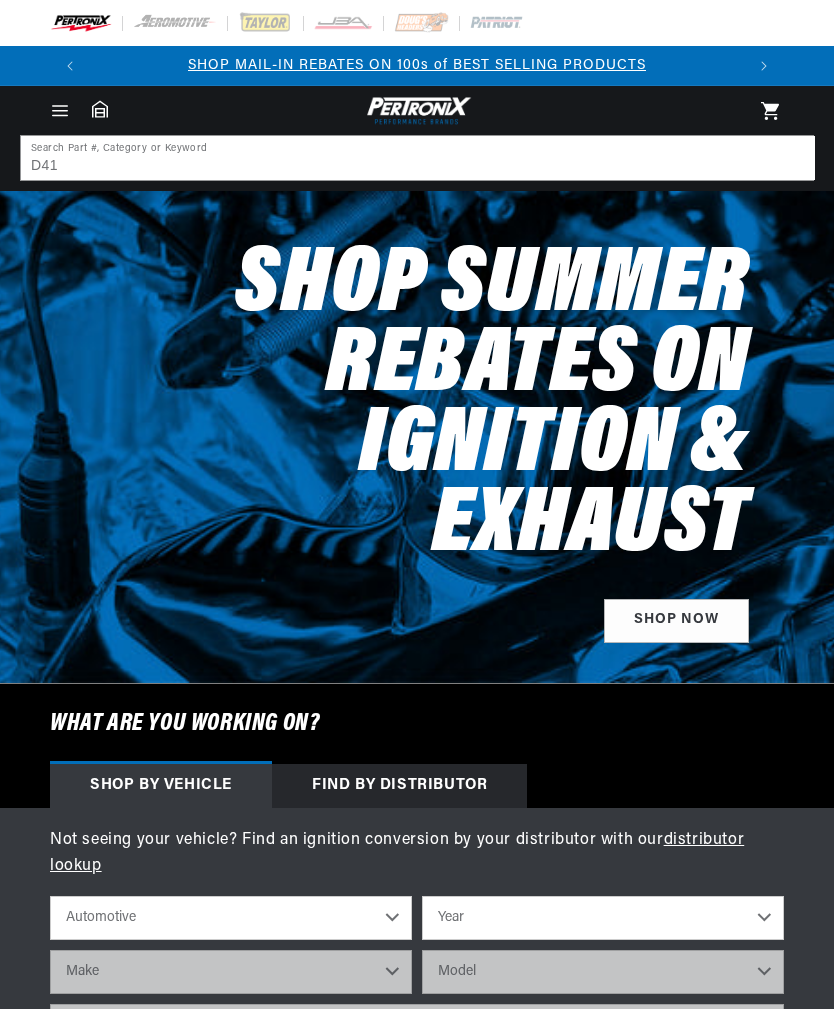 click on "Find by Distributor" at bounding box center [399, 786] 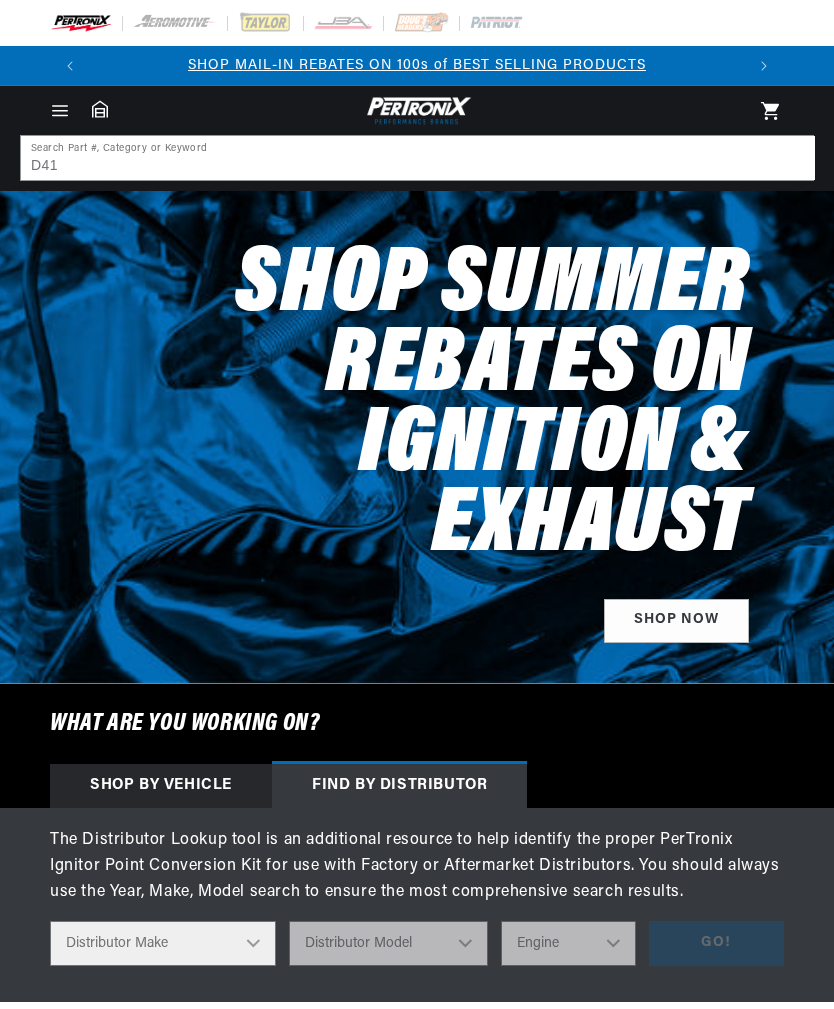 click on "Distributor Make
Accel Aldon Autolite Bosch Century Chrysler Clark Colt Continental Delco Ducellier Ford Hitachi Holley IHC Lucas Mallory Marelli Mazda Mercruiser Mitsubishi Nippondenso North Eastern Electric Perkins Prestolite SEV Sev Marchal Waukesha Wico Wisconsin" at bounding box center (163, 943) 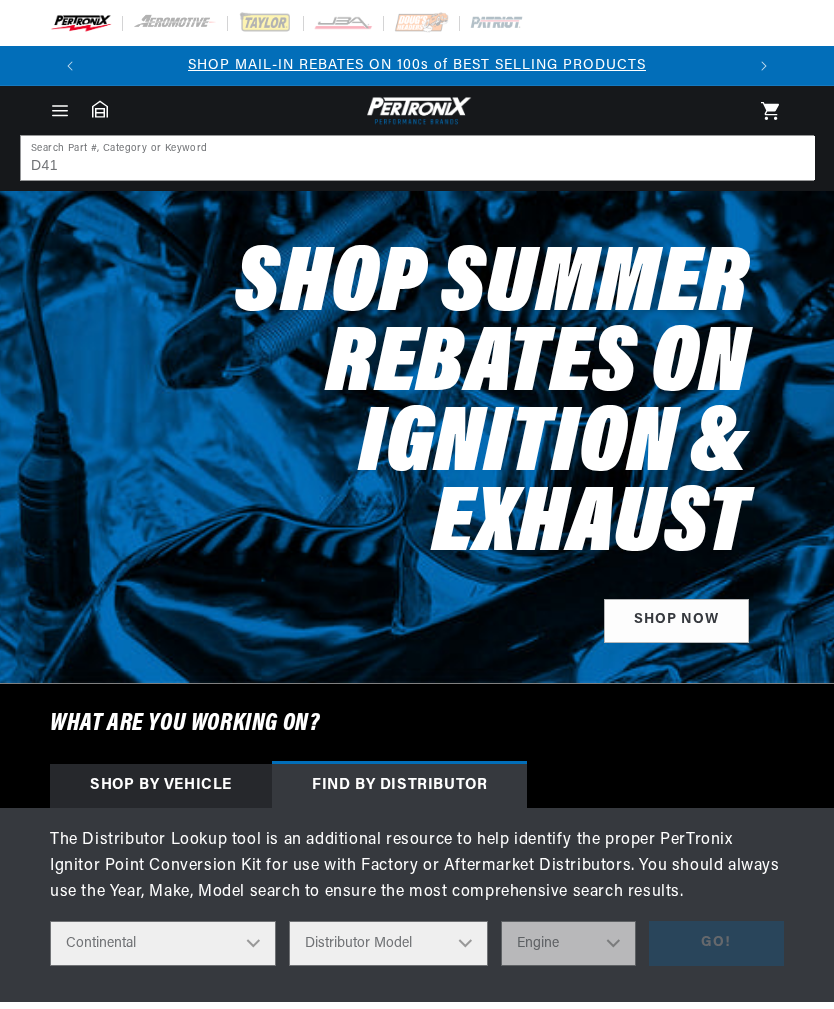 click on "Distributor Model
F162M-00232 F162M-00311 F162M-00315 F162M-00347 F162M-00412 F162M-00446 F162M-00462 F162M-00466 F186M-00202 F226M-00304 F226M-00309 F226M-00404 F226M-00407 F226M-00416 F226M-00421 F226M-00424 F226M-00433 F226M-00436 F226M-00503 F244M-00406 F244M-00414 F244M-00523 F400M-00305 F400M-00307 F400M-00392 F400M-00411 F400M-00413 F400M-00449 F400M-00466 F400M-00472 F400M-00503 F400M-00507 F400M-00516 F400M-00518 F400M-00521 F400M-00531 F400M-00532 F400M-00533 F401M-00405 F401M-00406 F600M-00305 F600M-00314 F600M-00373 F600M-00380 F600M-00405 F600M-00439 F600M-00440 F600M-00449 F600M-00451 F600M-00502 F600M-00508 F600M-00509 F600M-00510 F600M-00518 F600M-00519 F600M-00525 TM13M-00501 TM20M-00503 TM27M-00502 TM27M-00503 TM27M-00510 TM27M-00511 Y112M-00237 Y112M-00305 Y112M-00311 Y112M-00500 Y400M-00281 Y91M-00411" at bounding box center (389, 943) 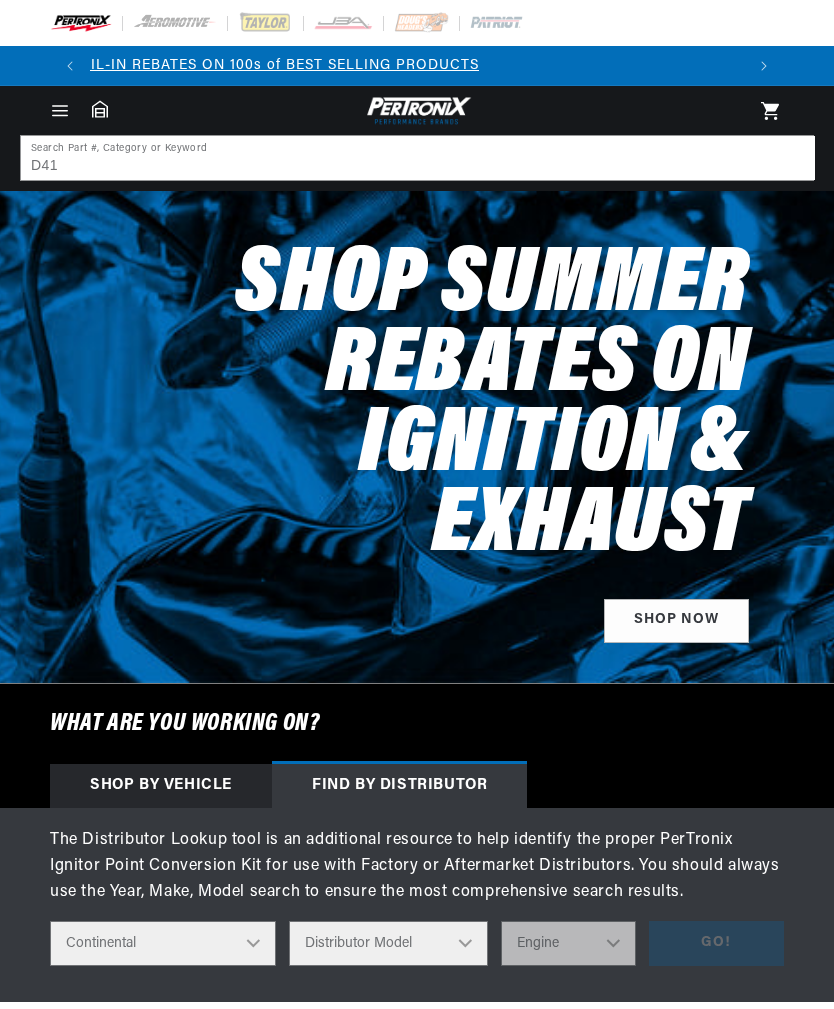 scroll, scrollTop: 0, scrollLeft: 0, axis: both 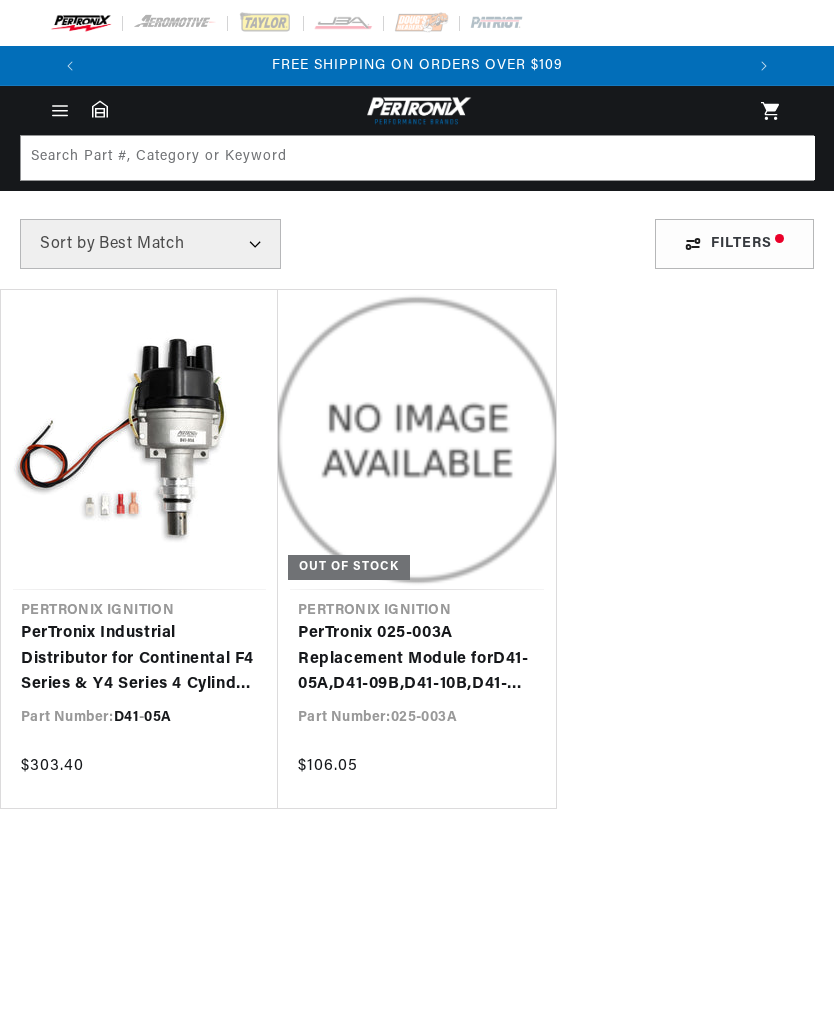 click on "PerTronix Industrial Distributor for Continental F4 Series & Y4 Series 4 Cylinder Engines" at bounding box center (139, 659) 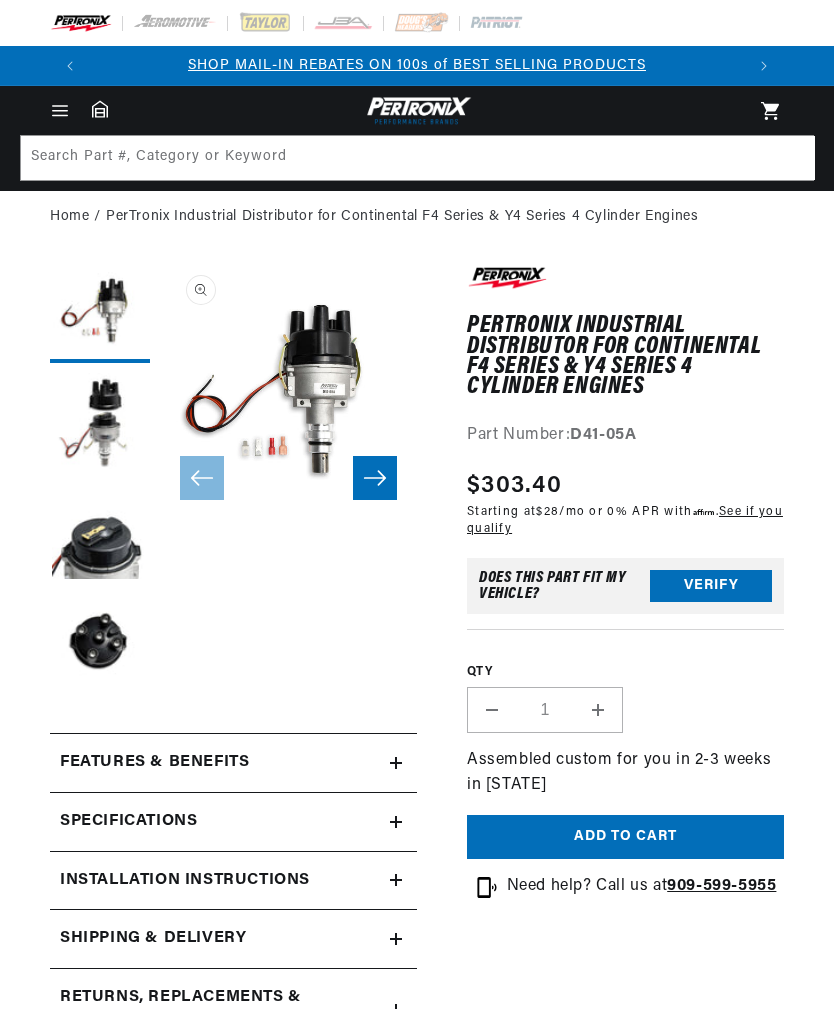 scroll, scrollTop: 0, scrollLeft: 0, axis: both 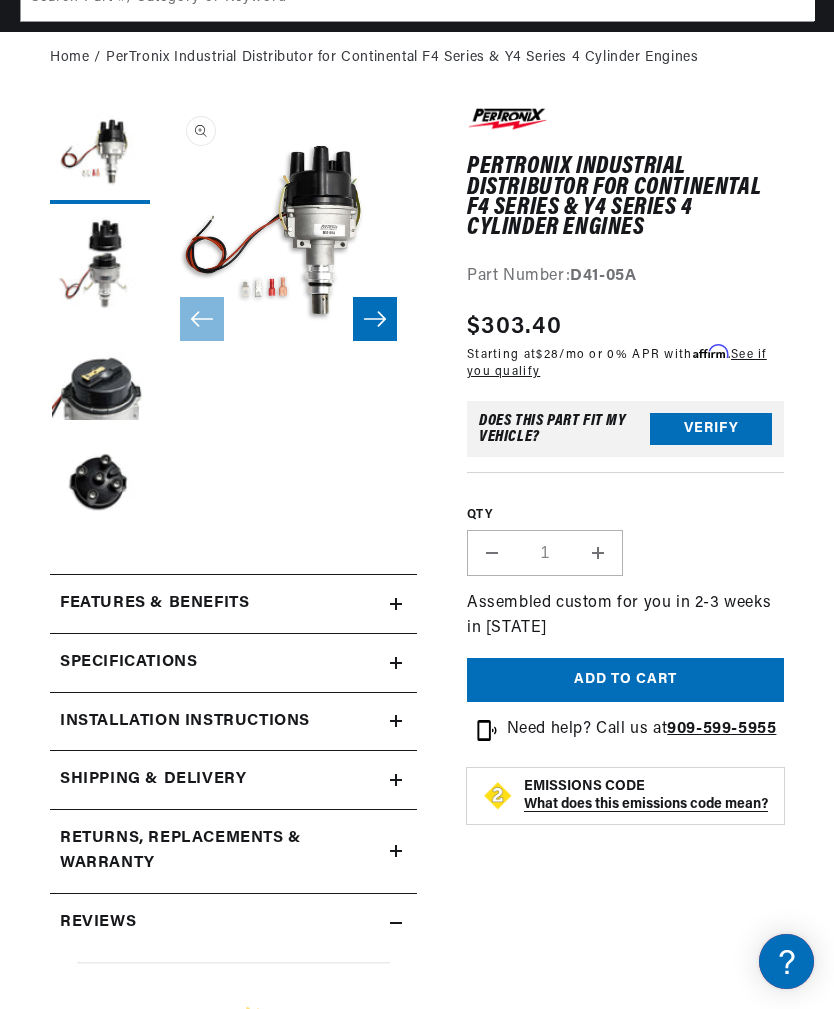 click 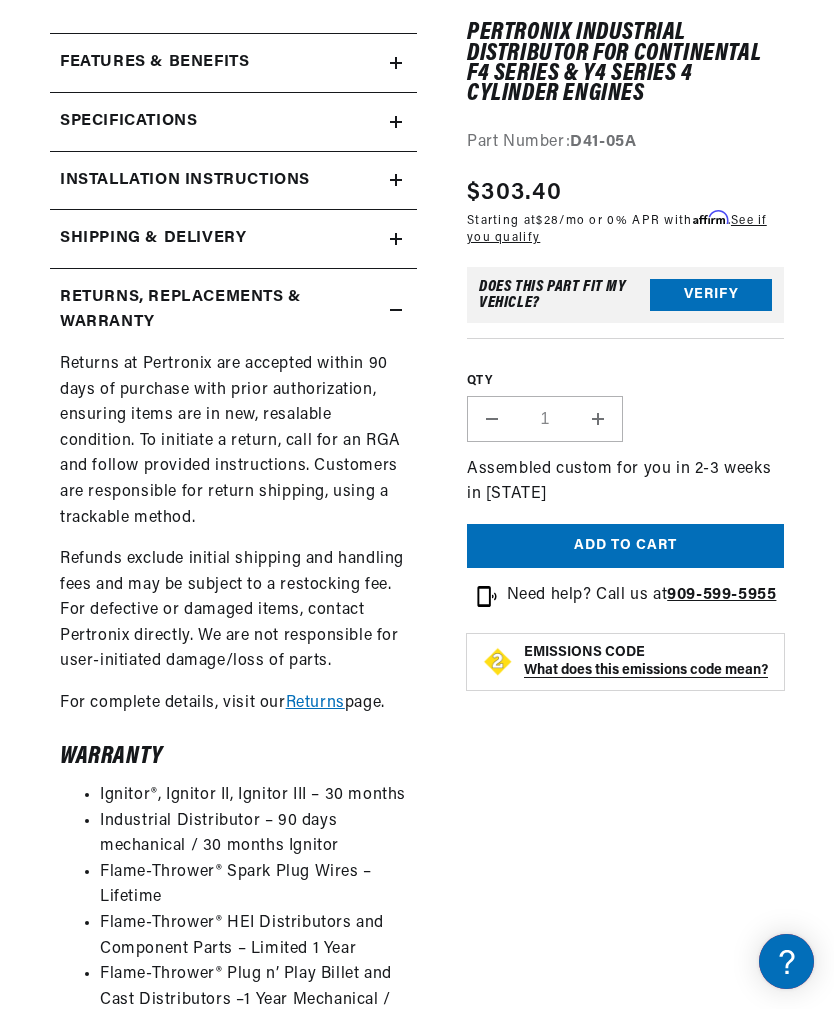scroll, scrollTop: 726, scrollLeft: 0, axis: vertical 